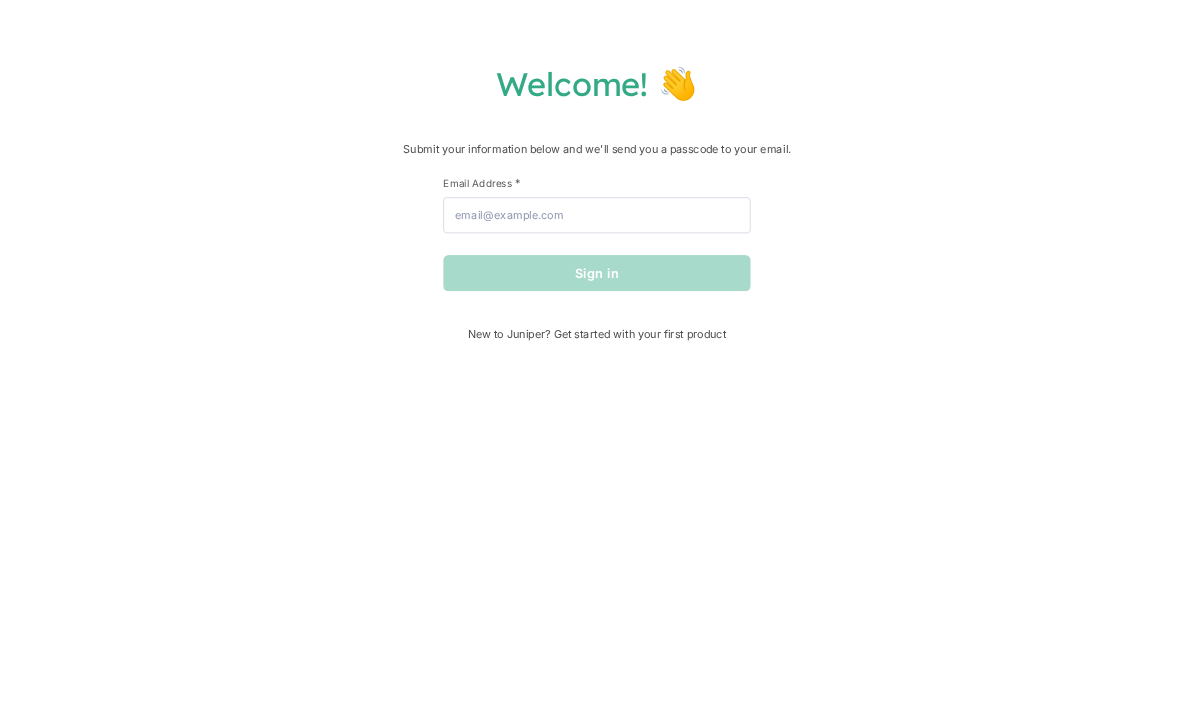 scroll, scrollTop: 0, scrollLeft: 0, axis: both 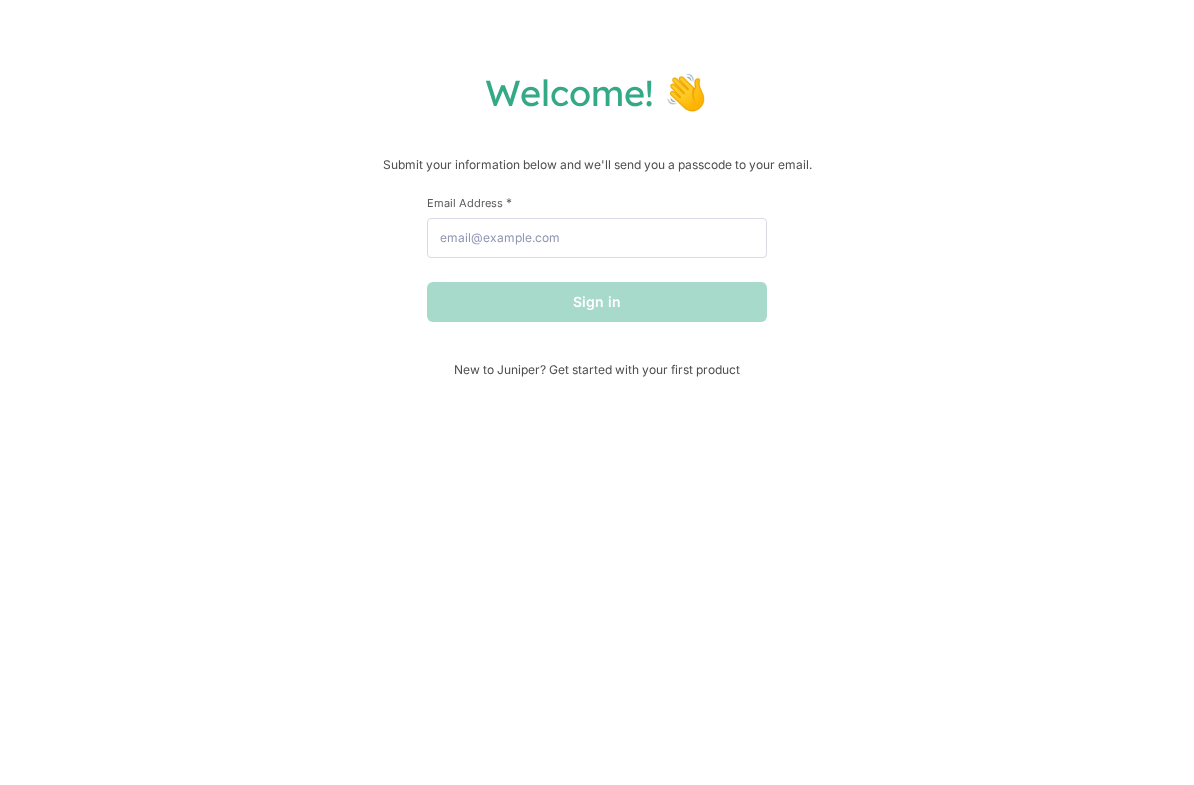 click on "Welcome! 👋 Submit your information below and we'll send you a passcode to your email. [FIRST]   * [LAST]   * [EMAIL]   * Sign in New to Juniper? Get started with your first product" at bounding box center (597, 223) 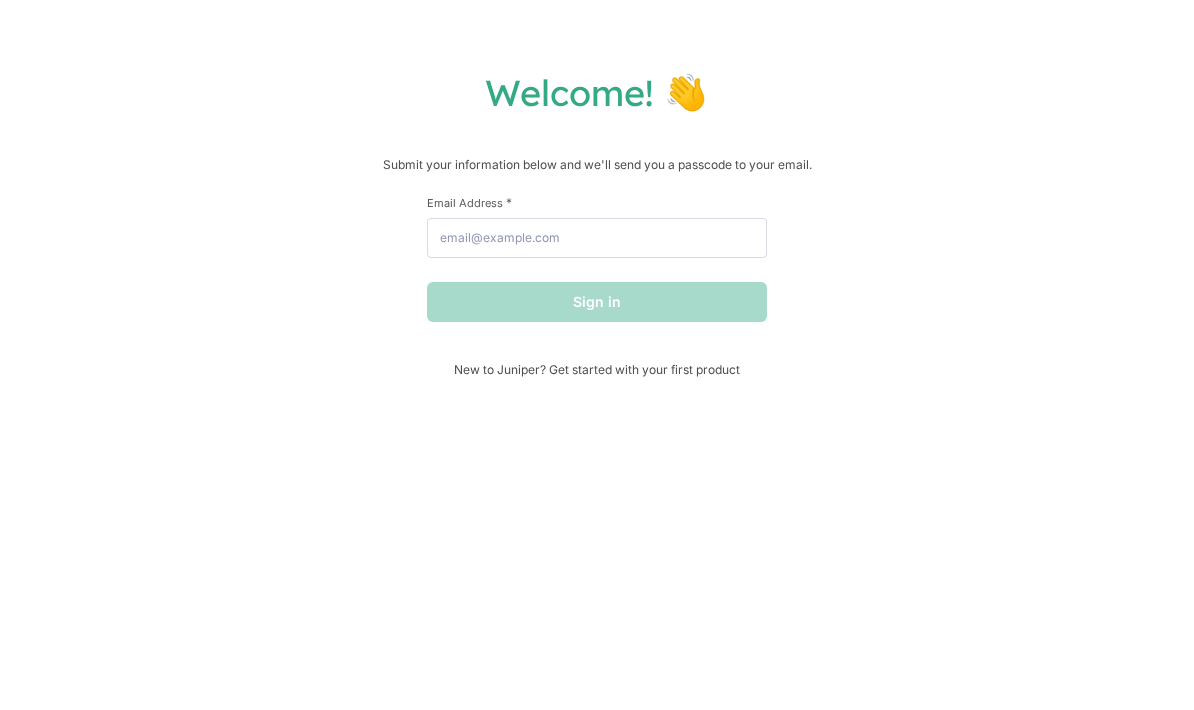click on "Welcome! 👋 Submit your information below and we'll send you a passcode to your email. [FIRST]   * [LAST]   * [EMAIL]   * Sign in New to Juniper? Get started with your first product" at bounding box center [597, 223] 